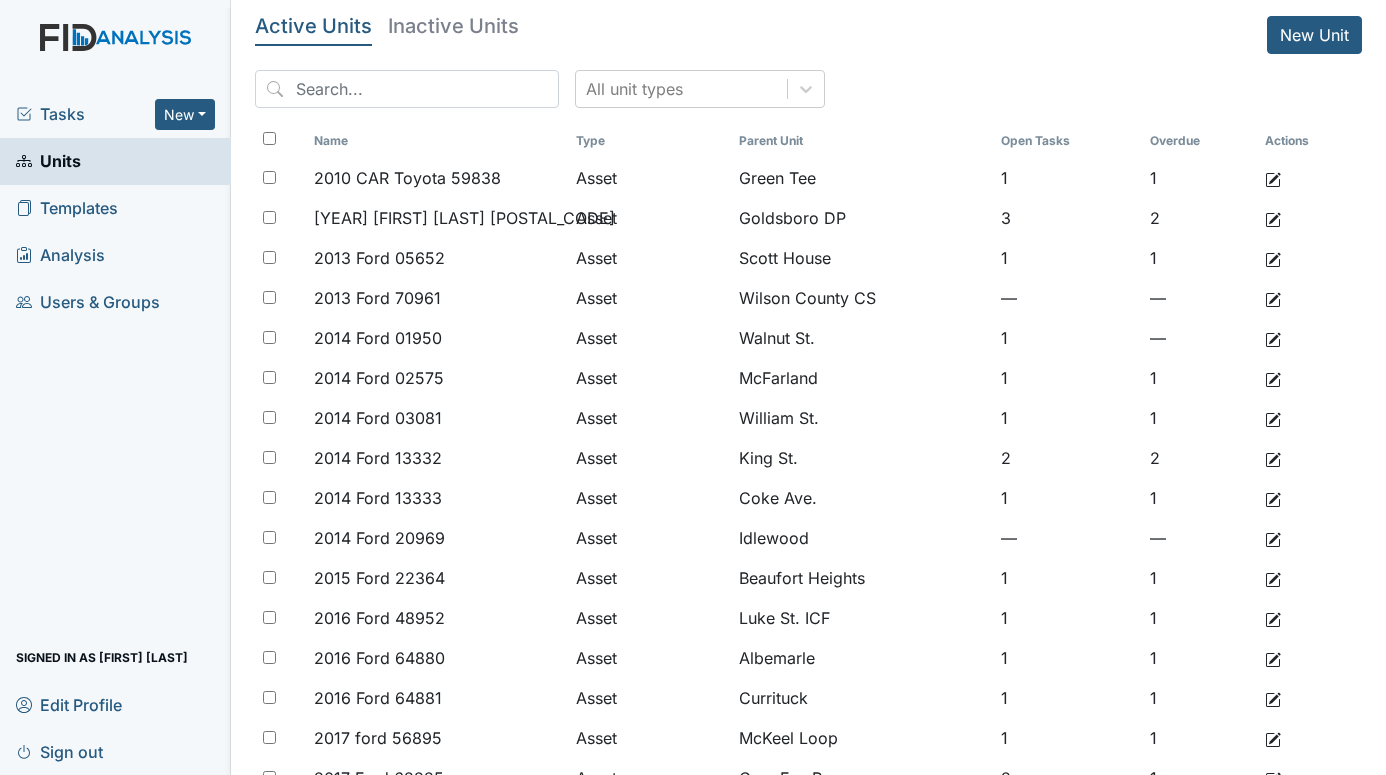 scroll, scrollTop: 0, scrollLeft: 0, axis: both 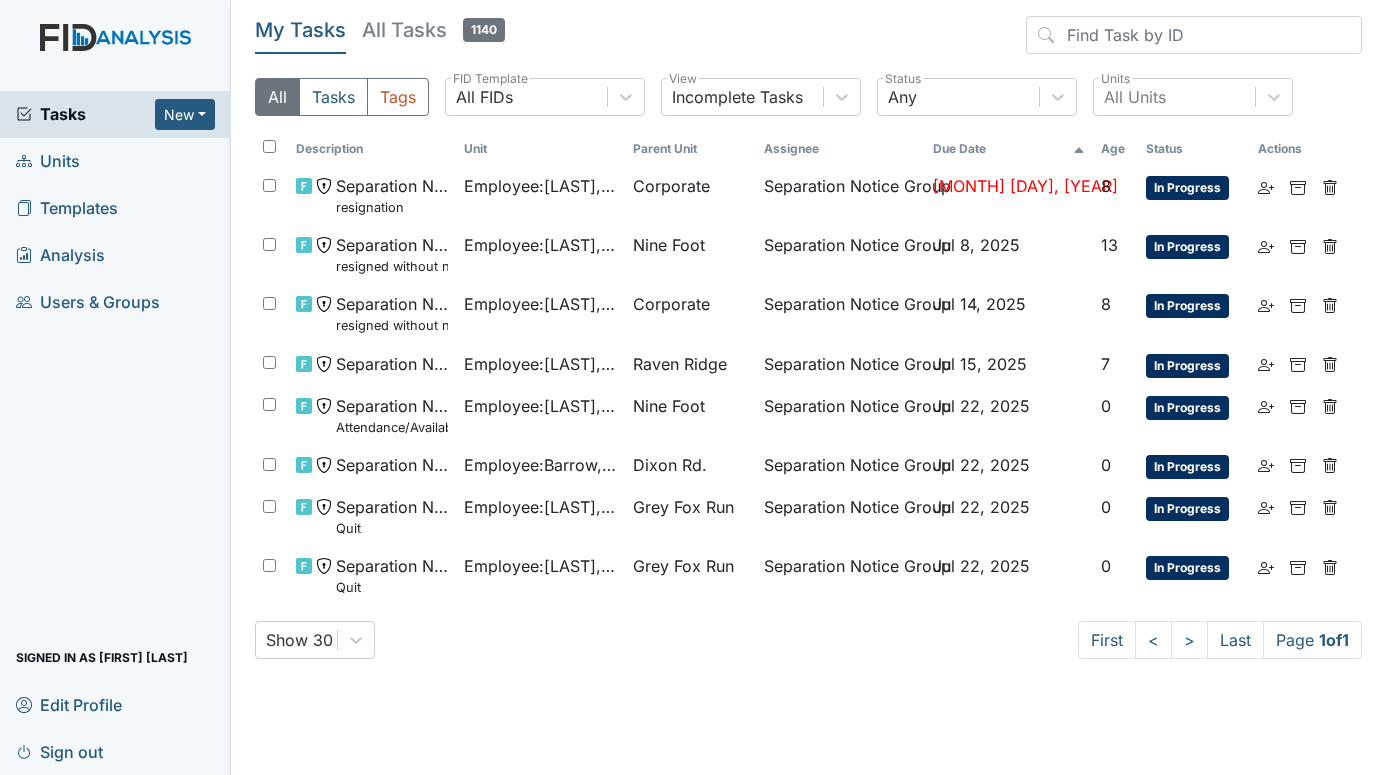 click on "Units" at bounding box center [48, 161] 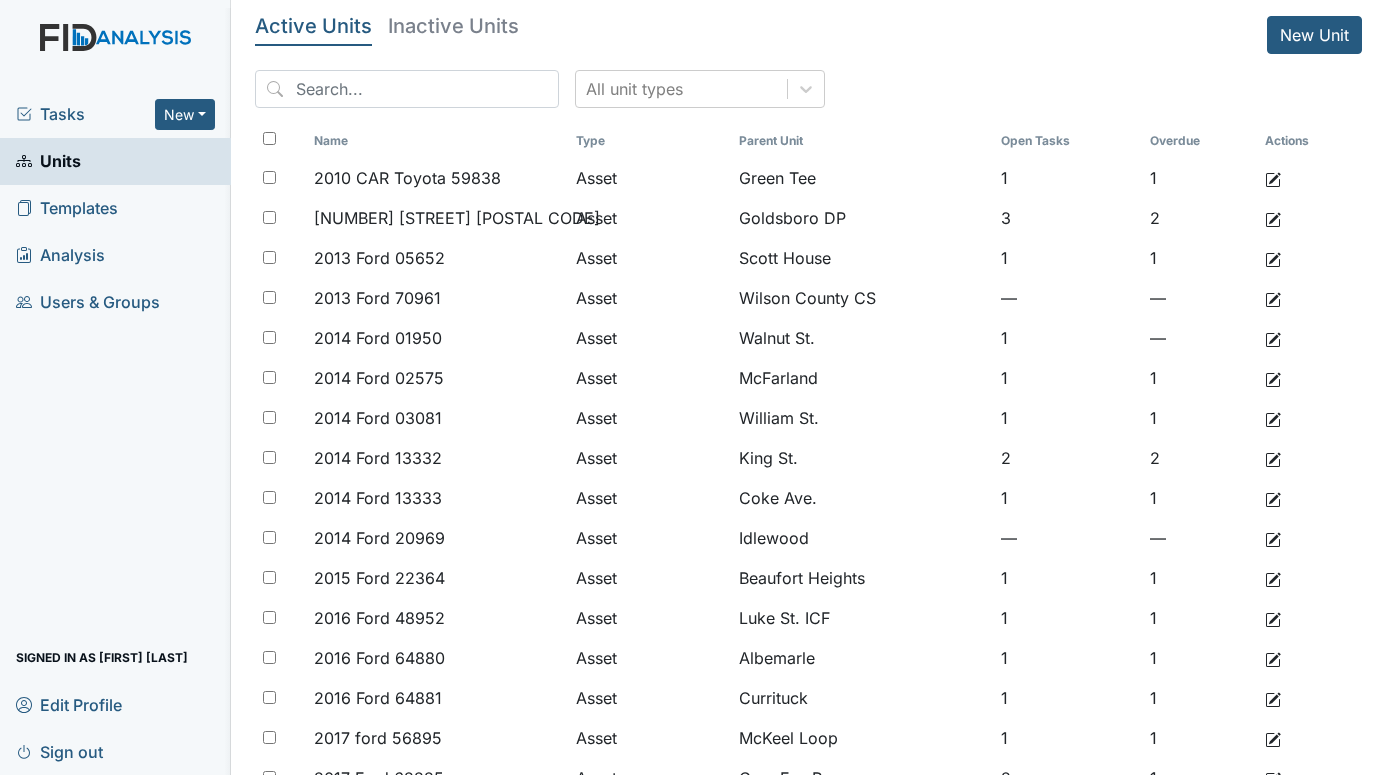 scroll, scrollTop: 0, scrollLeft: 0, axis: both 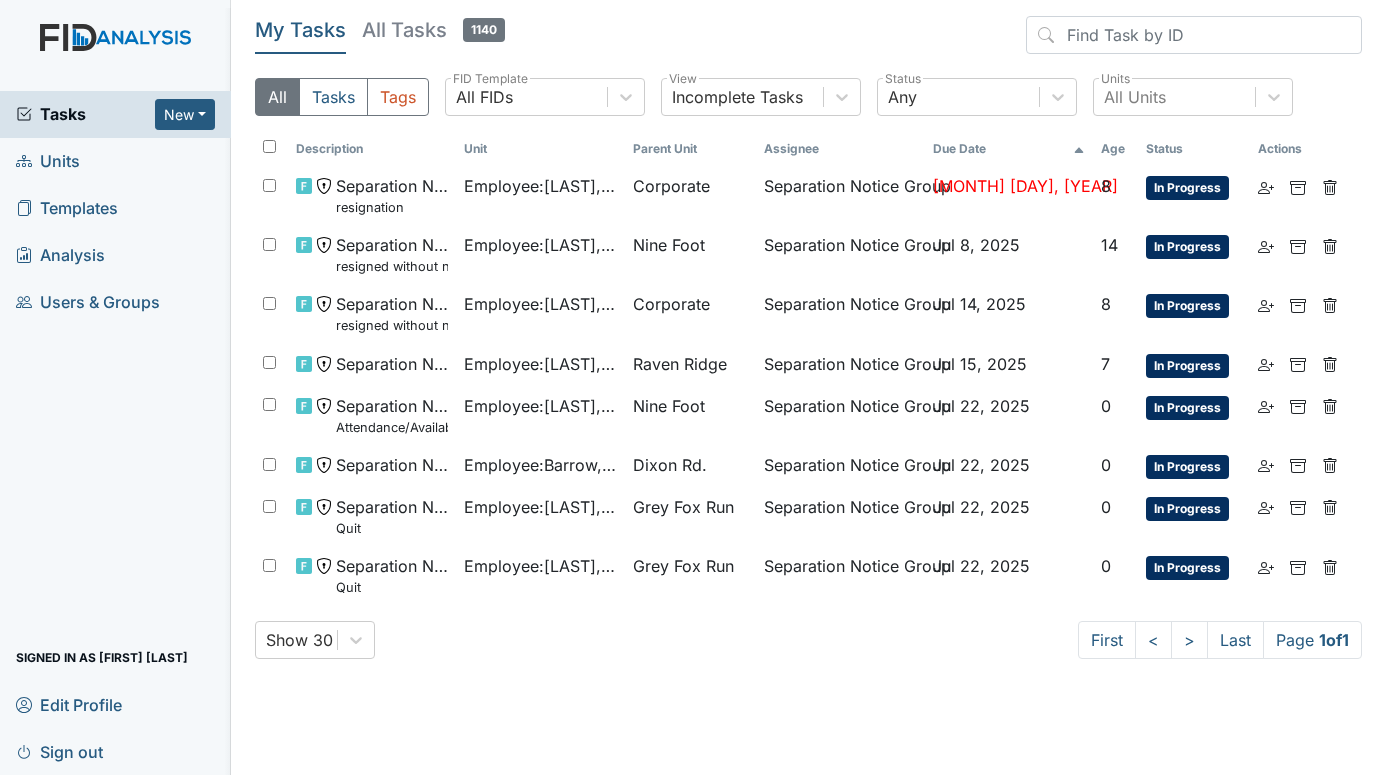click on "Units" at bounding box center [48, 161] 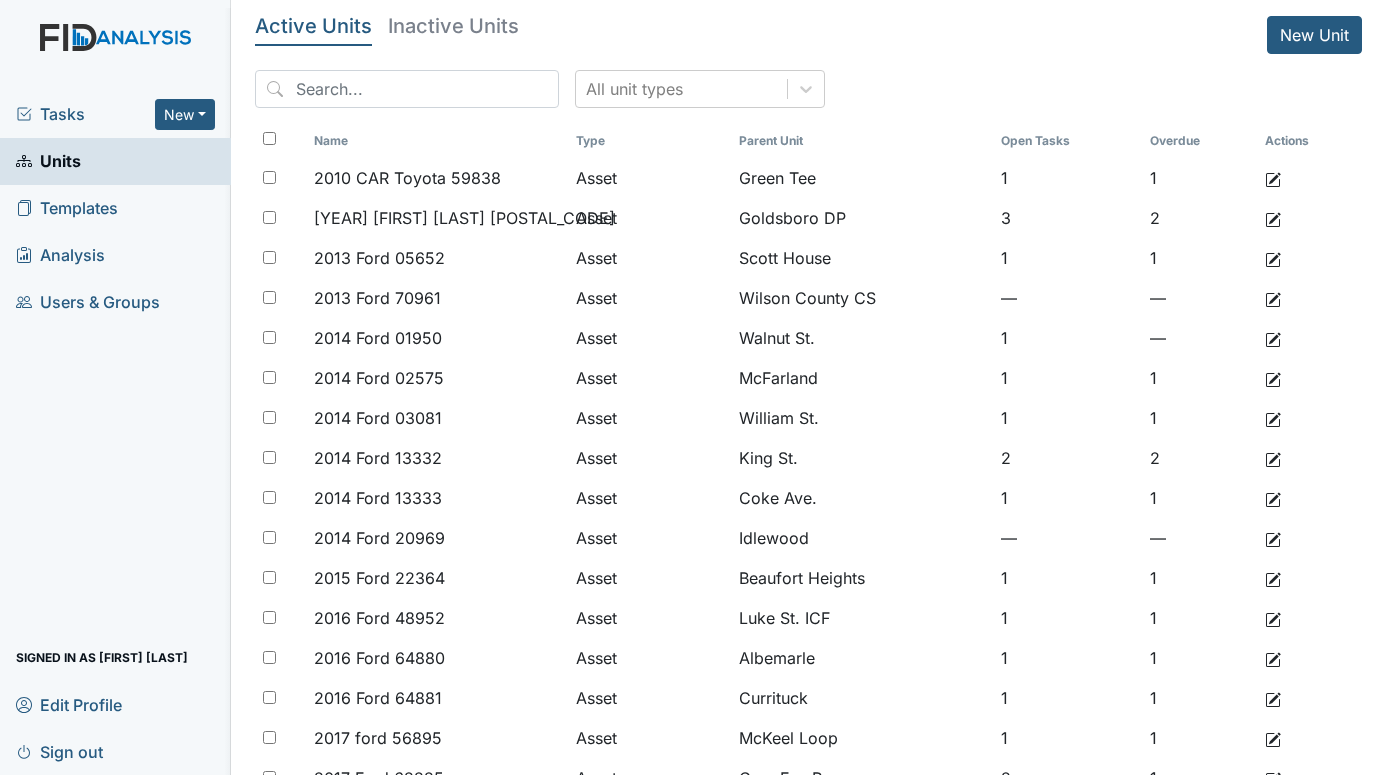 scroll, scrollTop: 0, scrollLeft: 0, axis: both 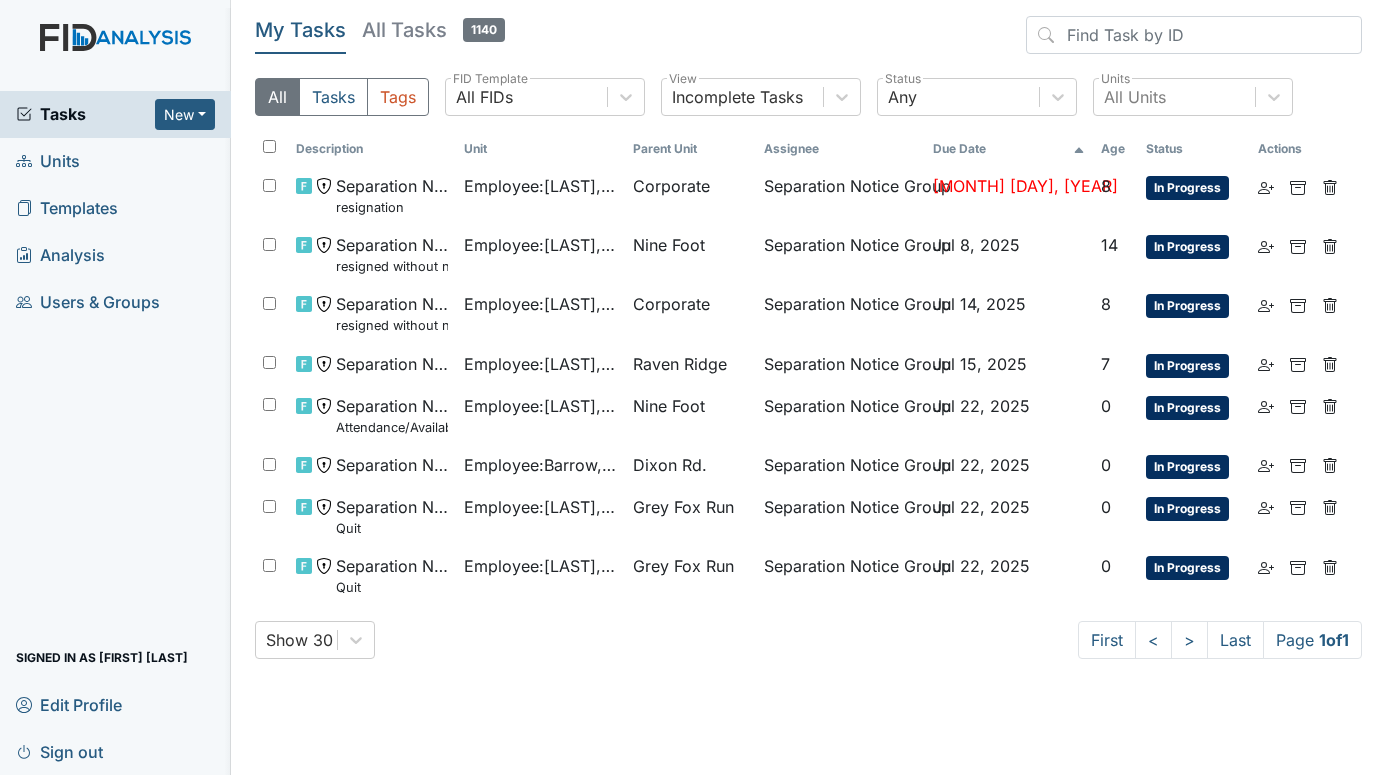 click on "Units" at bounding box center (48, 161) 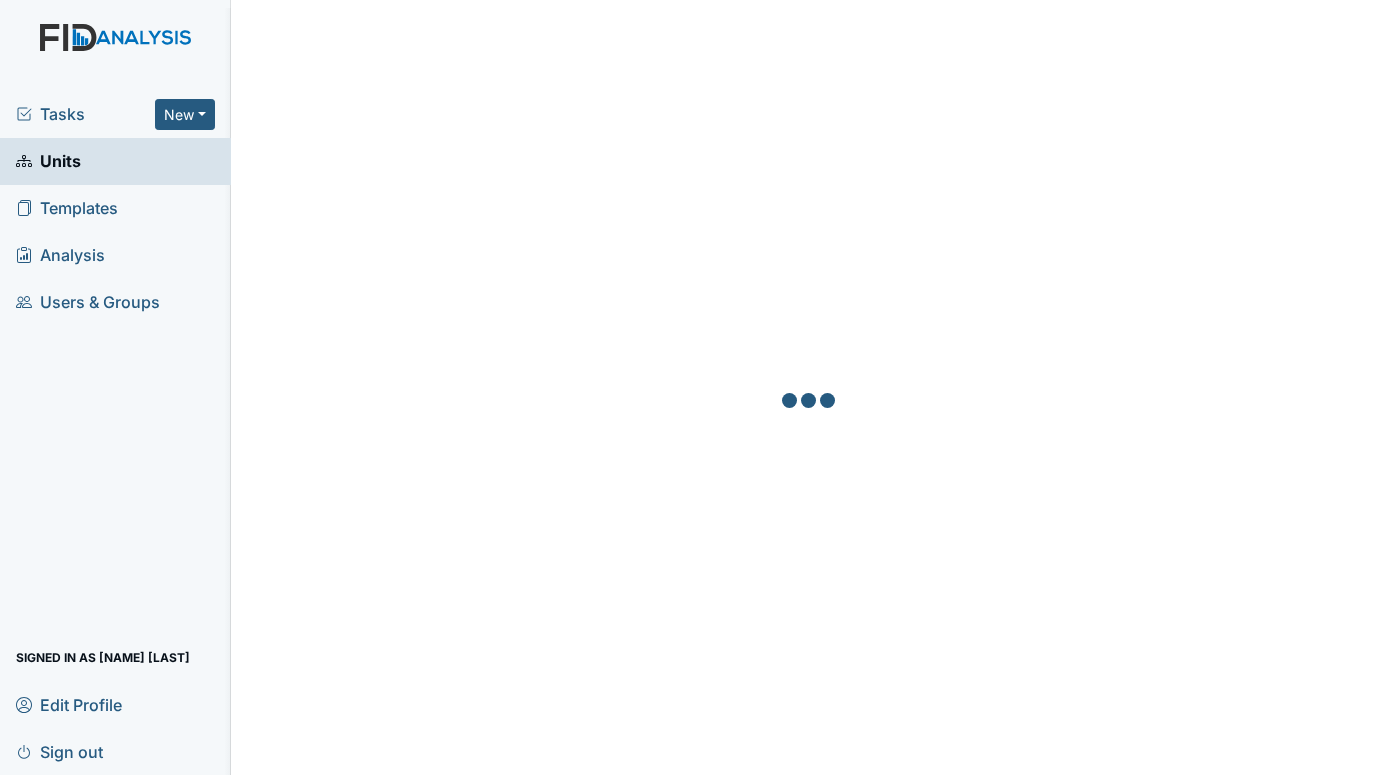 scroll, scrollTop: 0, scrollLeft: 0, axis: both 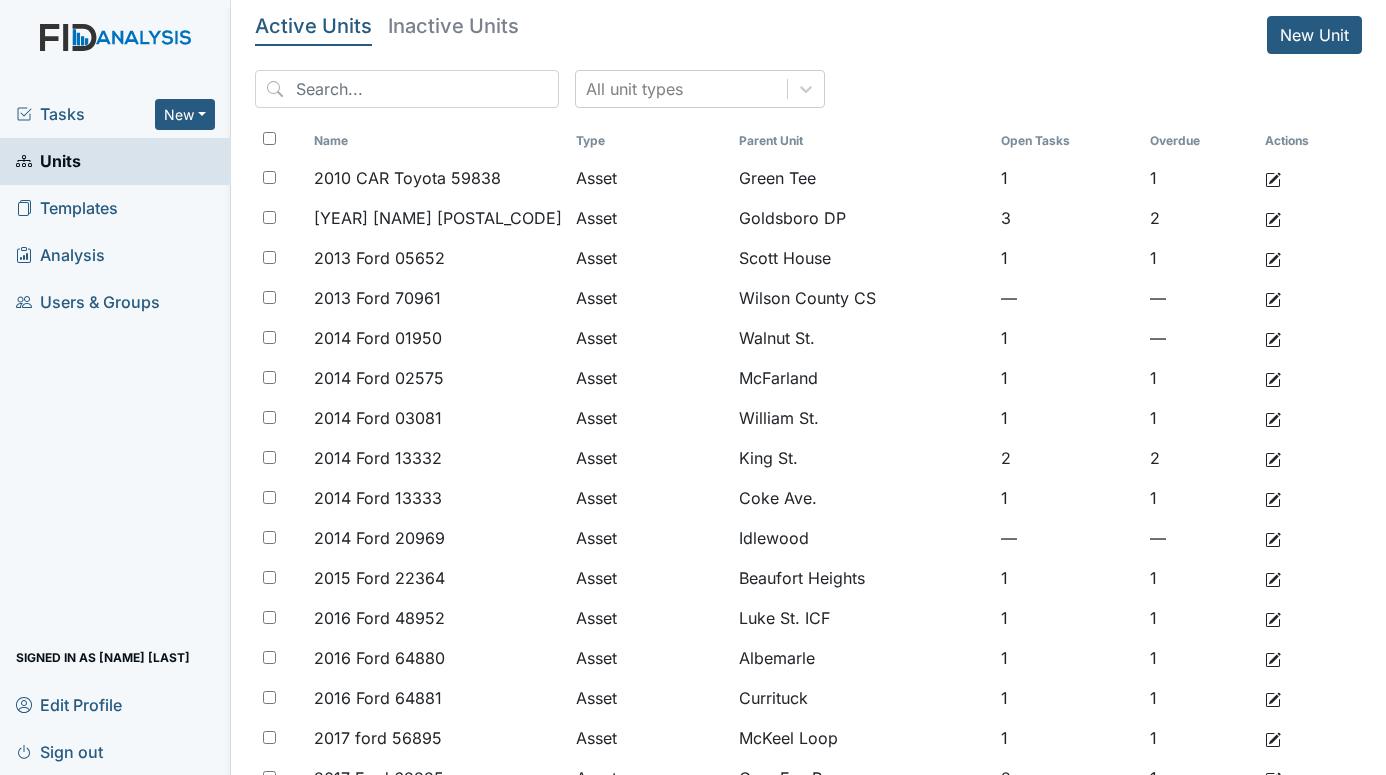 click on "Tasks
New
Form
Inspection
Document
Bundle
Units
Templates
Analysis
Users & Groups
Signed in as Catherine Price
Edit Profile
Sign out" at bounding box center [115, 433] 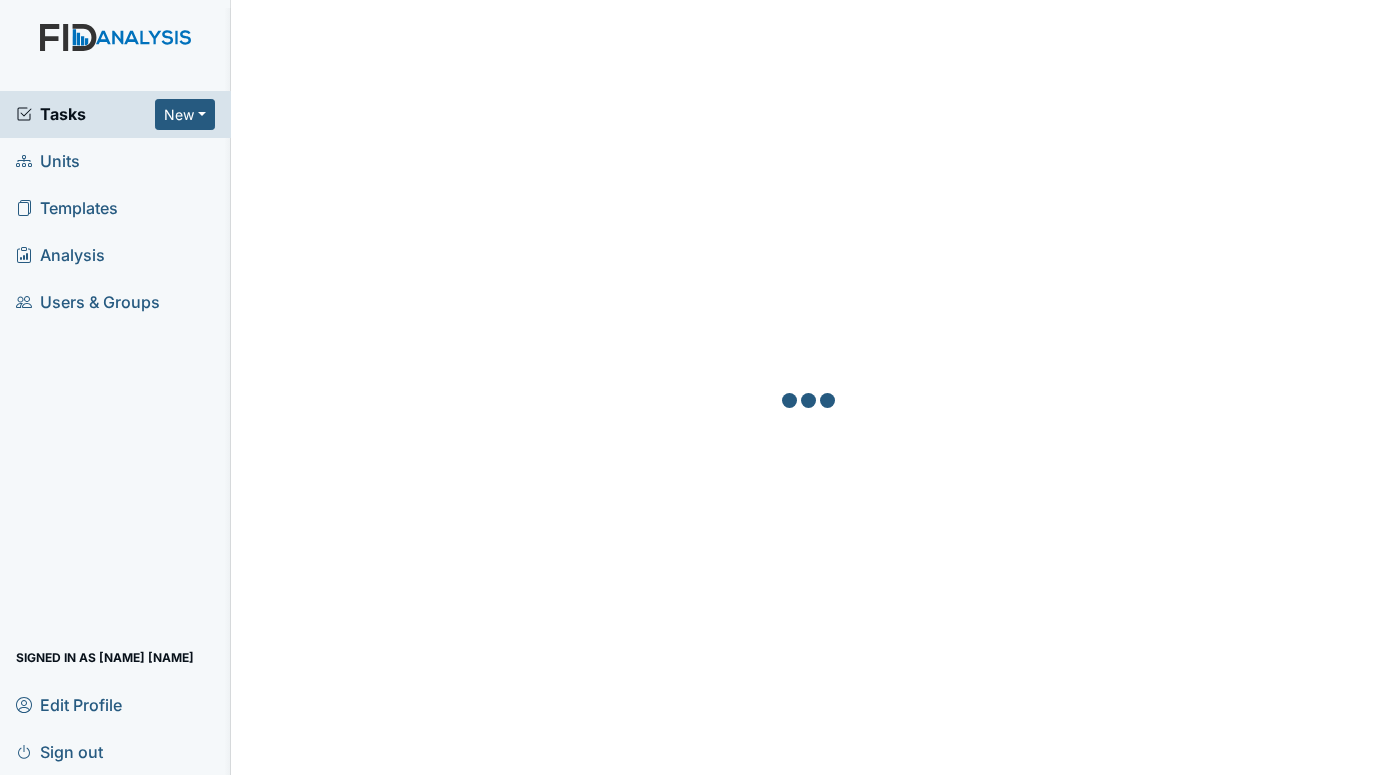scroll, scrollTop: 0, scrollLeft: 0, axis: both 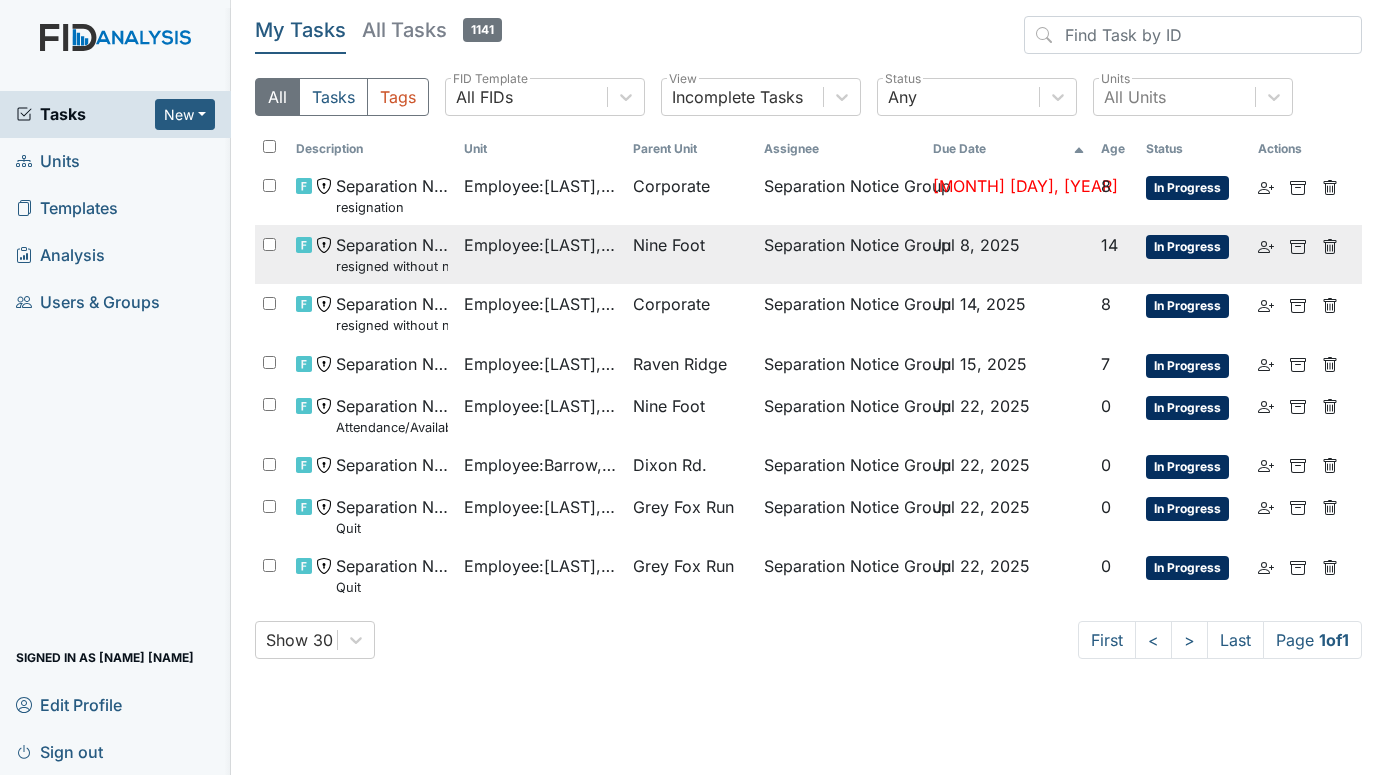 click on "Employee :  [NAME], [NAME]" at bounding box center (540, 186) 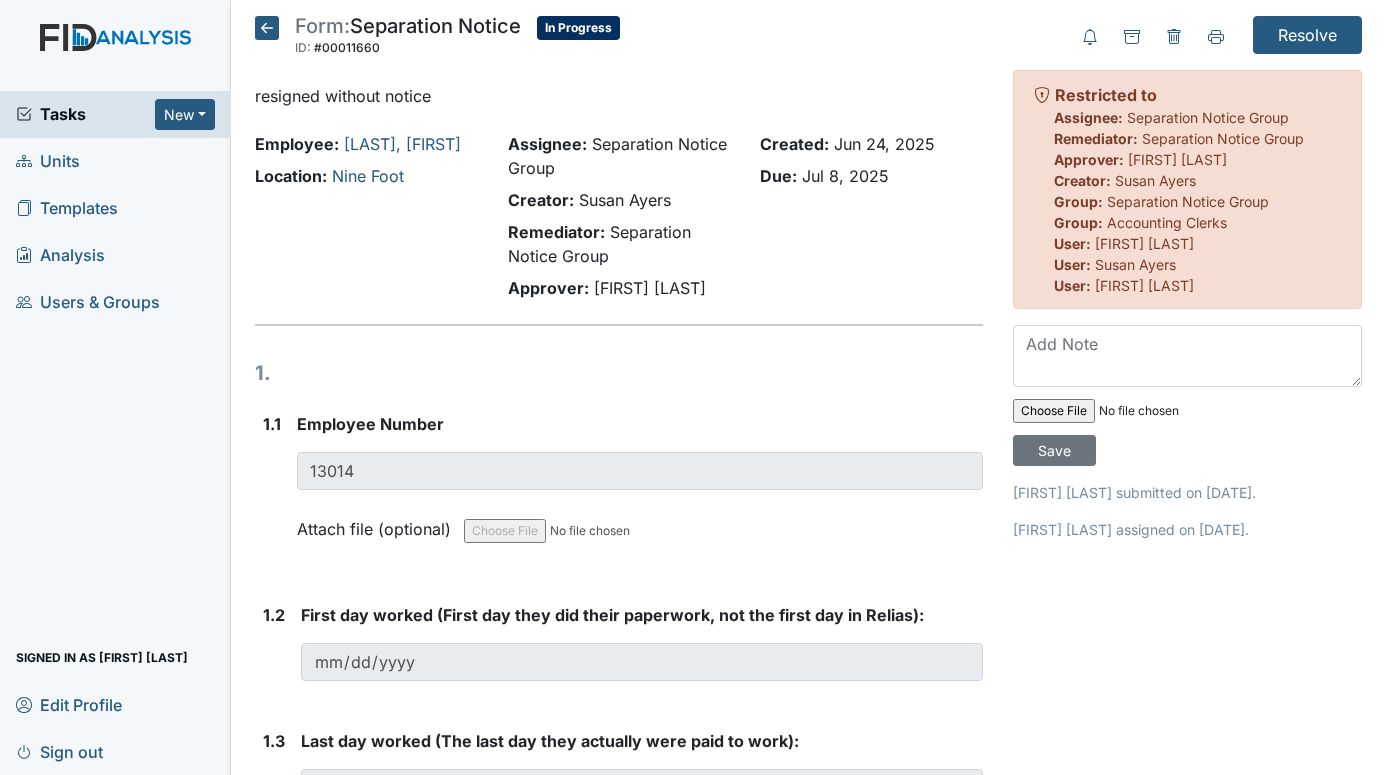 scroll, scrollTop: 0, scrollLeft: 0, axis: both 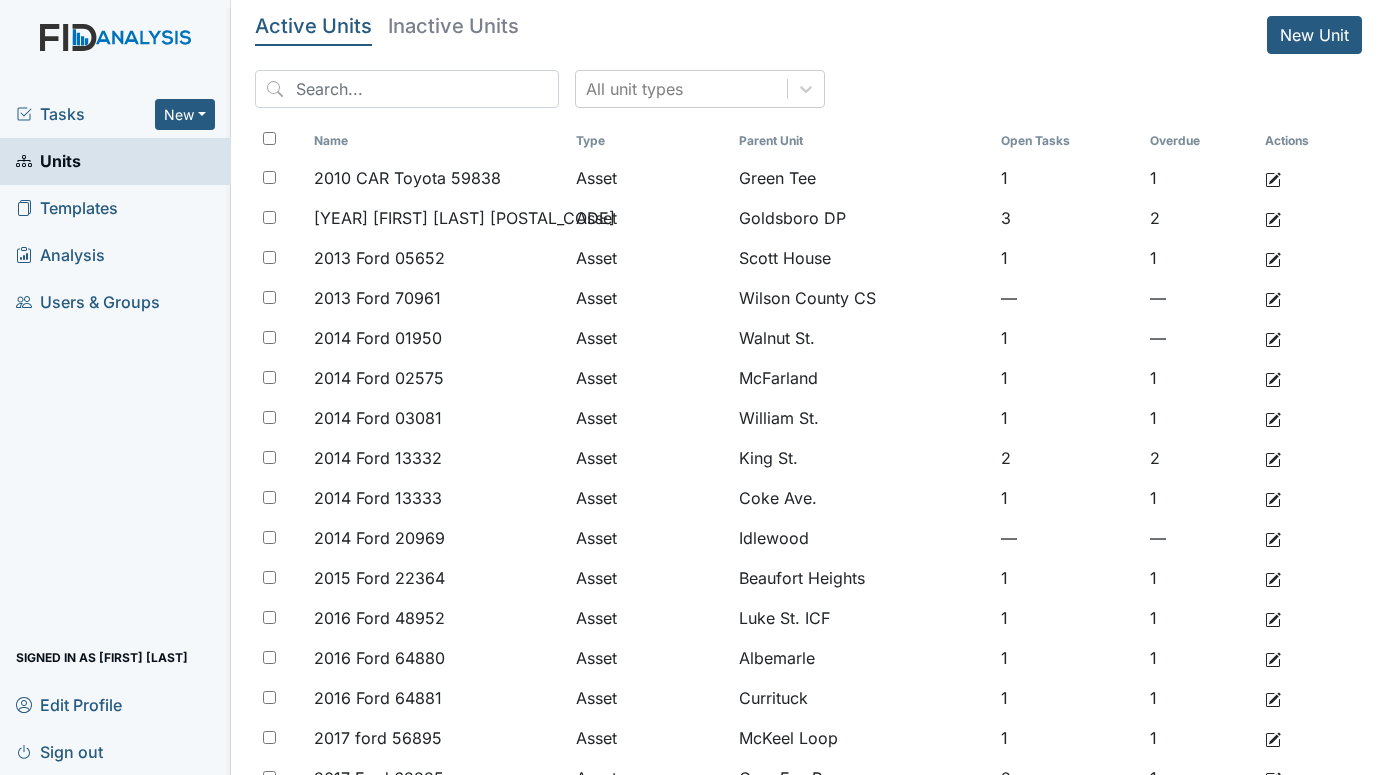 click on "Tasks" at bounding box center [85, 114] 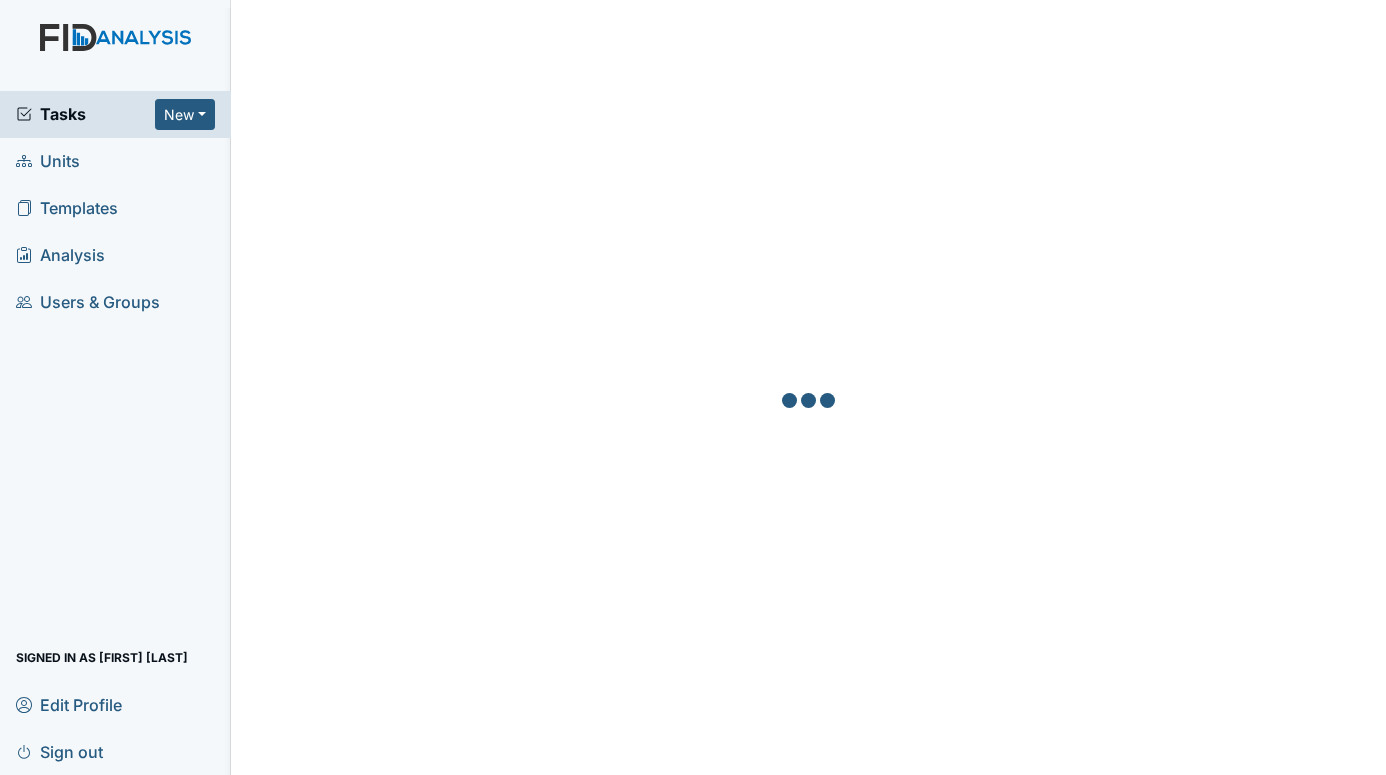 scroll, scrollTop: 0, scrollLeft: 0, axis: both 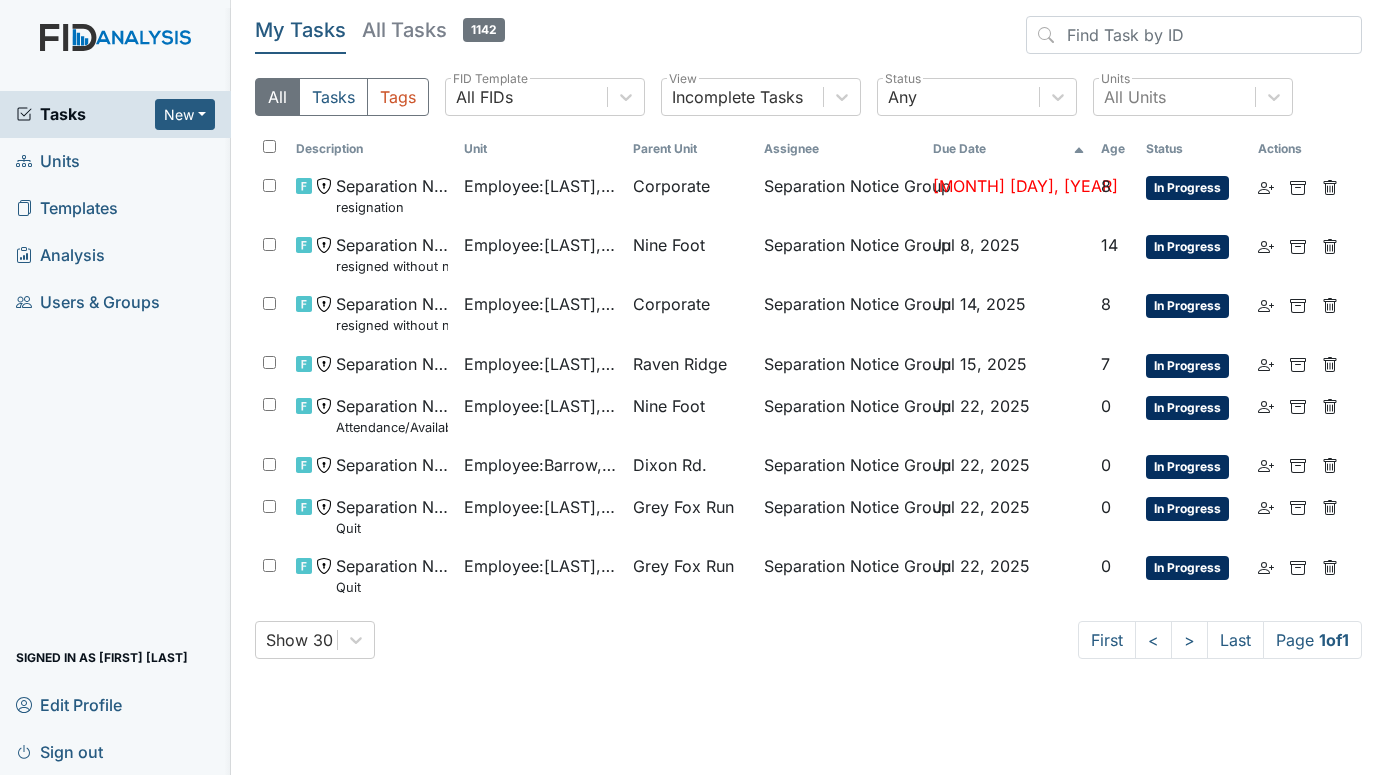 click on "Units" at bounding box center (48, 161) 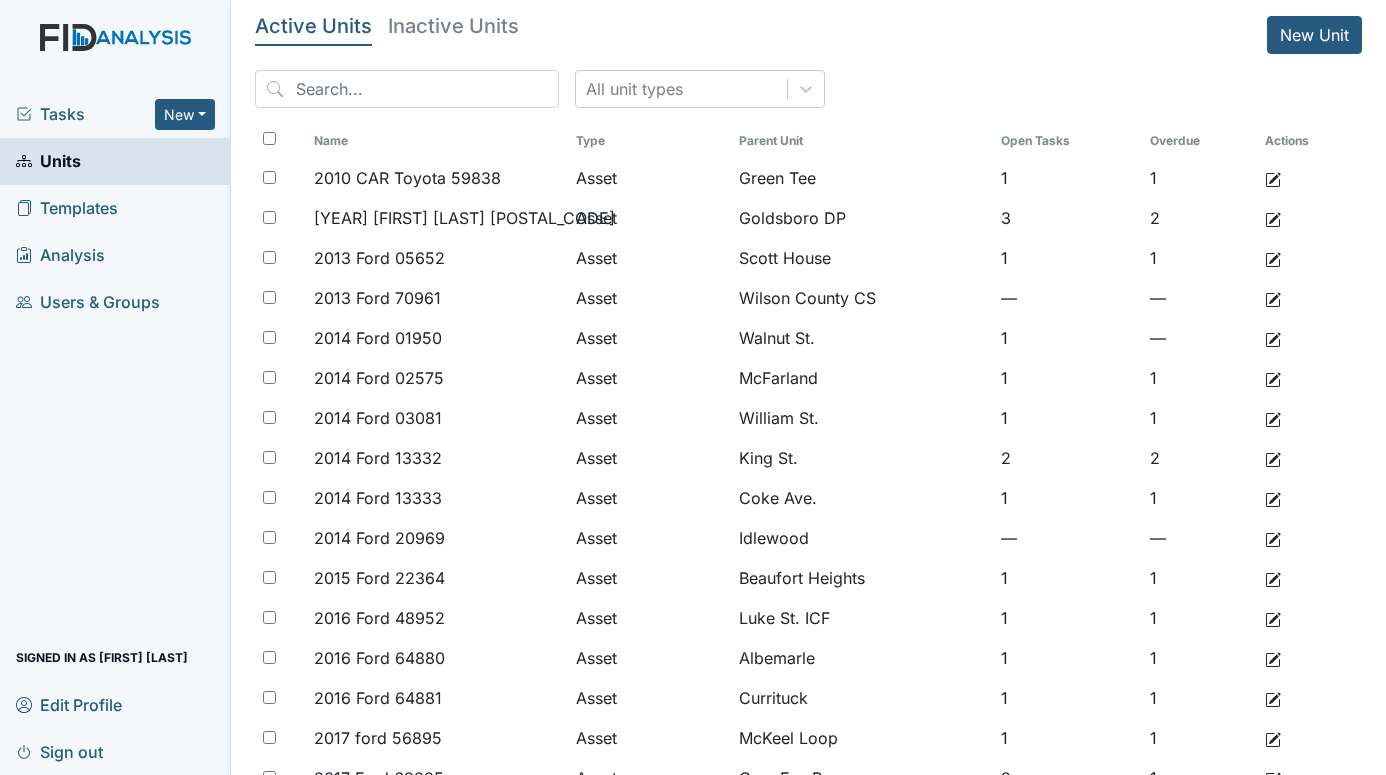 scroll, scrollTop: 0, scrollLeft: 0, axis: both 